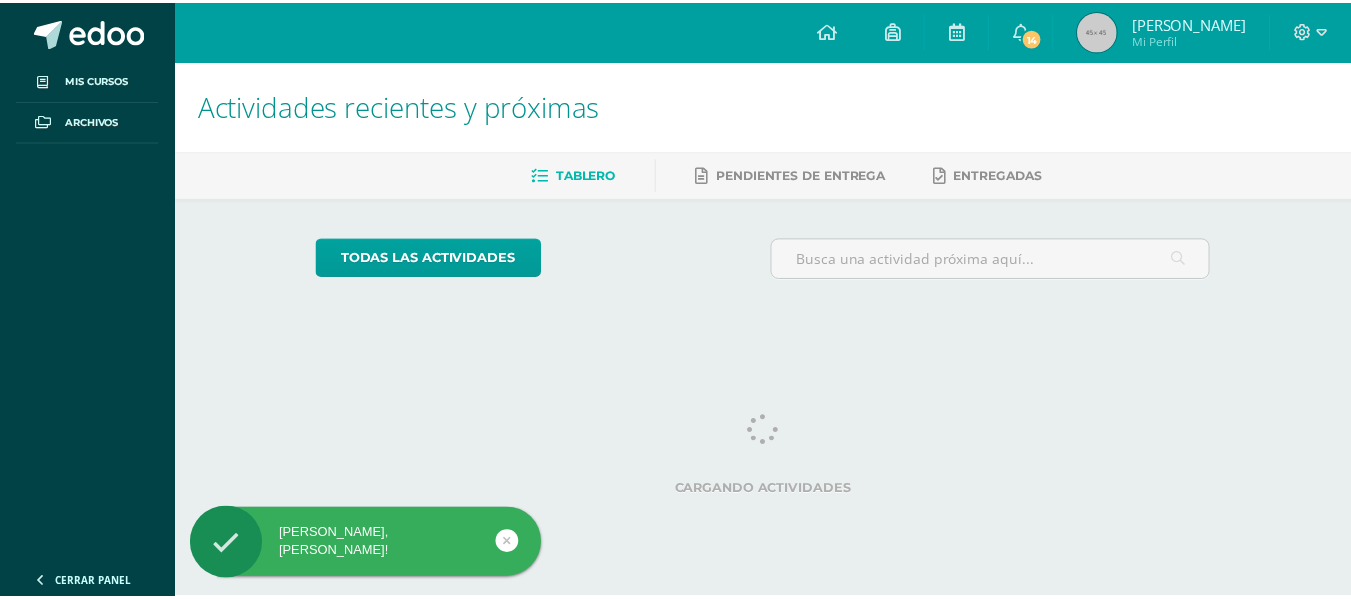 scroll, scrollTop: 0, scrollLeft: 0, axis: both 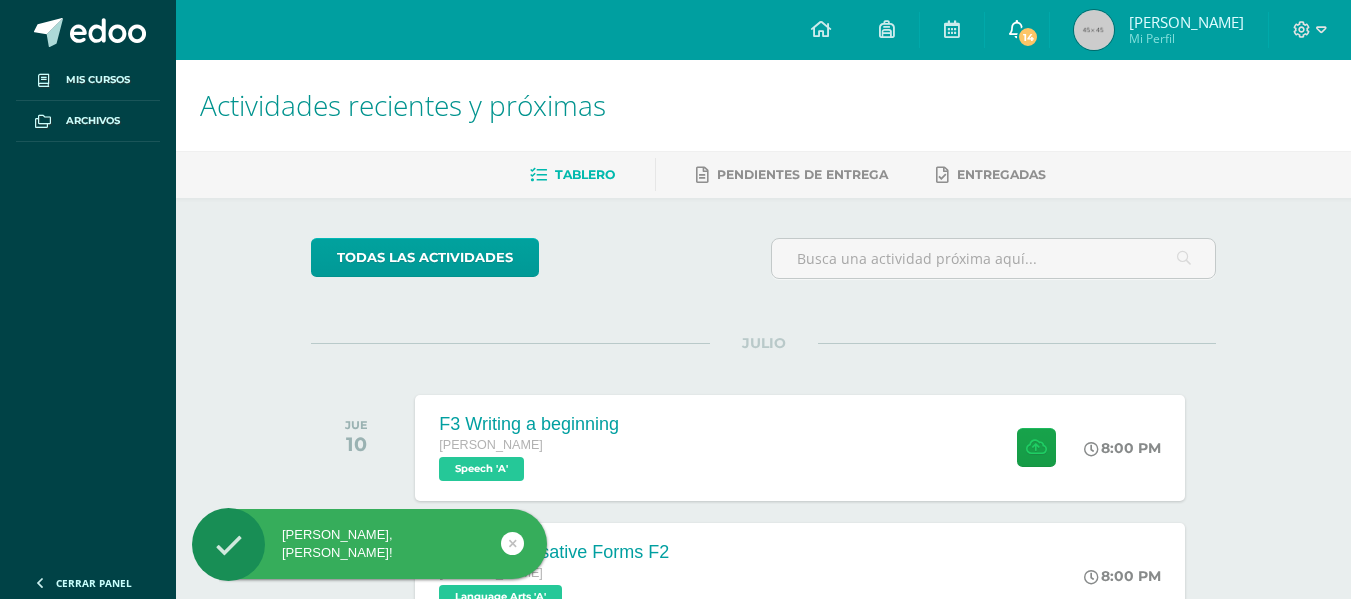 click on "14" at bounding box center [1028, 37] 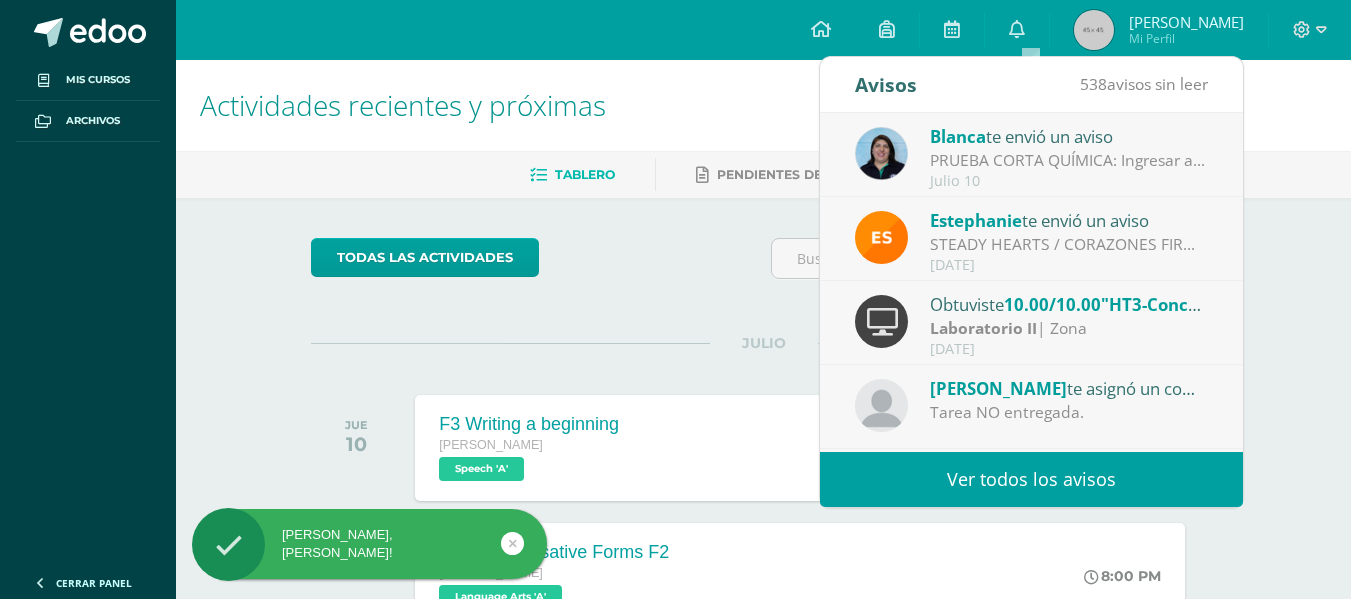 click on "Blanca   te envió un aviso" at bounding box center [1069, 136] 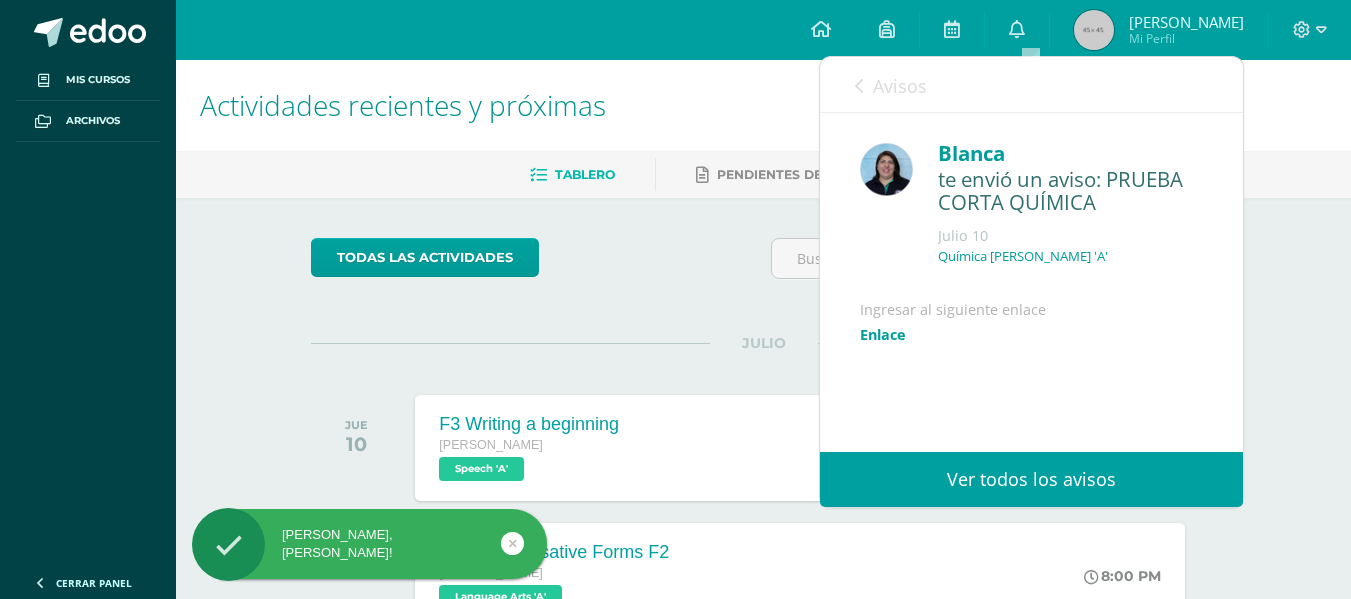click on "Enlace" at bounding box center [883, 334] 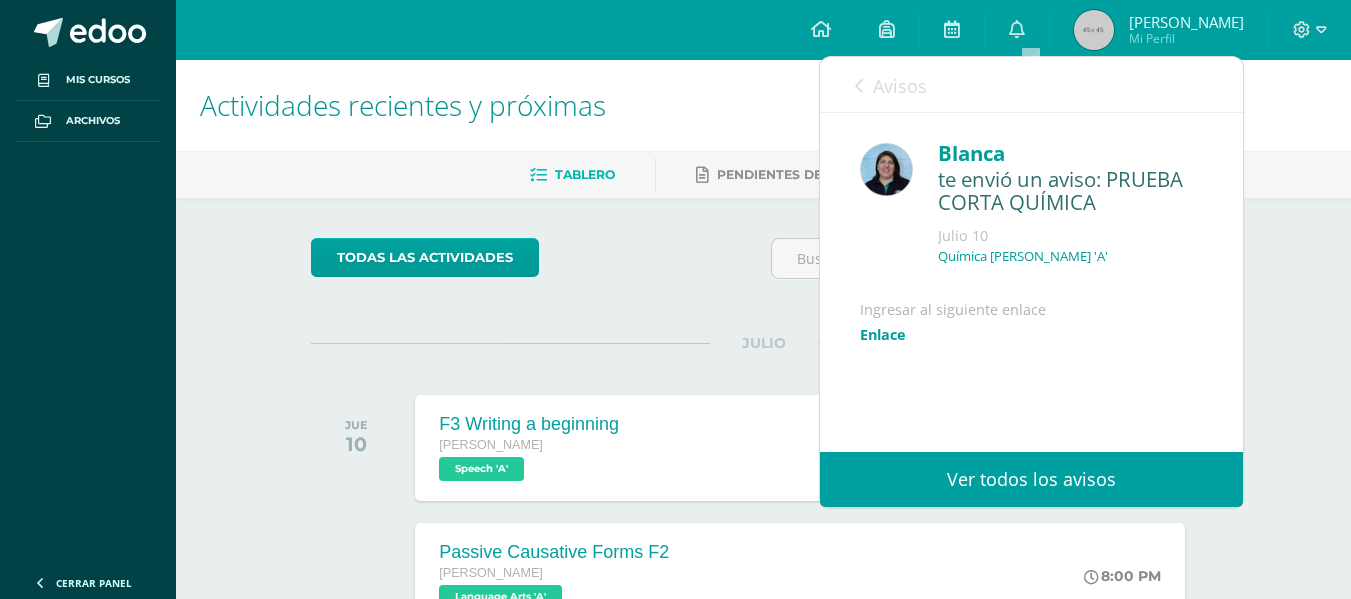 click on "Blanca
te envió un aviso: PRUEBA CORTA QUÍMICA
Julio 10
Química Quinto Bachillerato 'A'
Ingresar al  siguiente enlace  Enlace" at bounding box center (1031, 325) 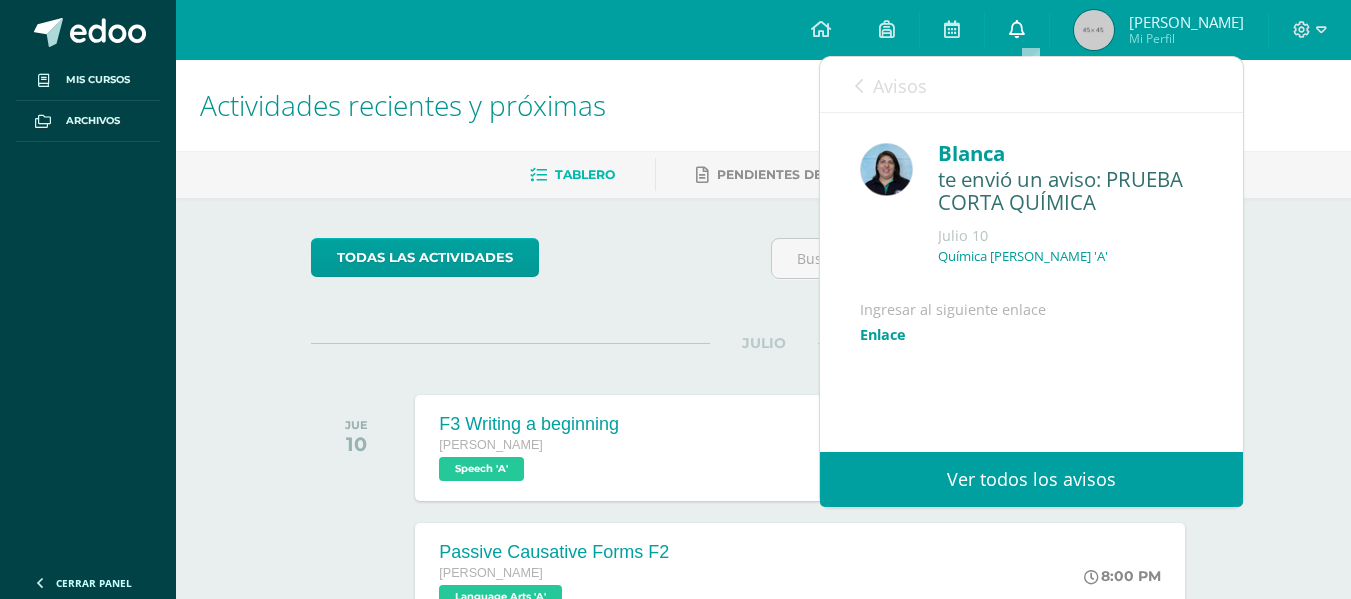click at bounding box center [1017, 29] 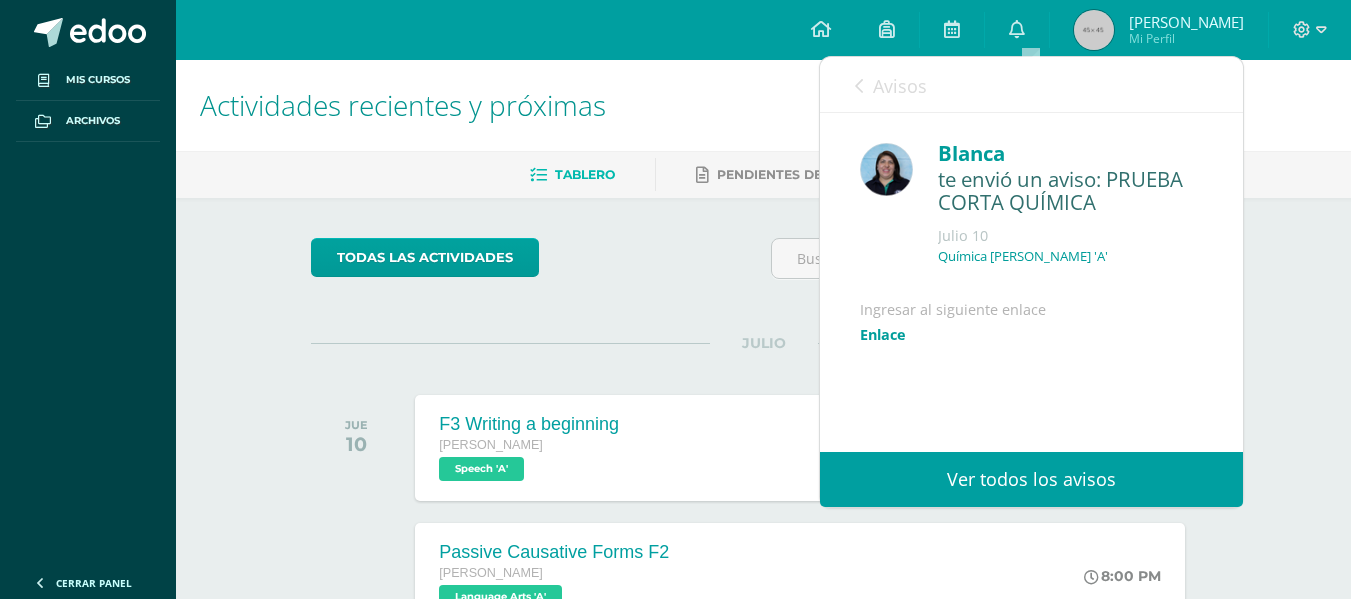 click on "Avisos" at bounding box center [891, 85] 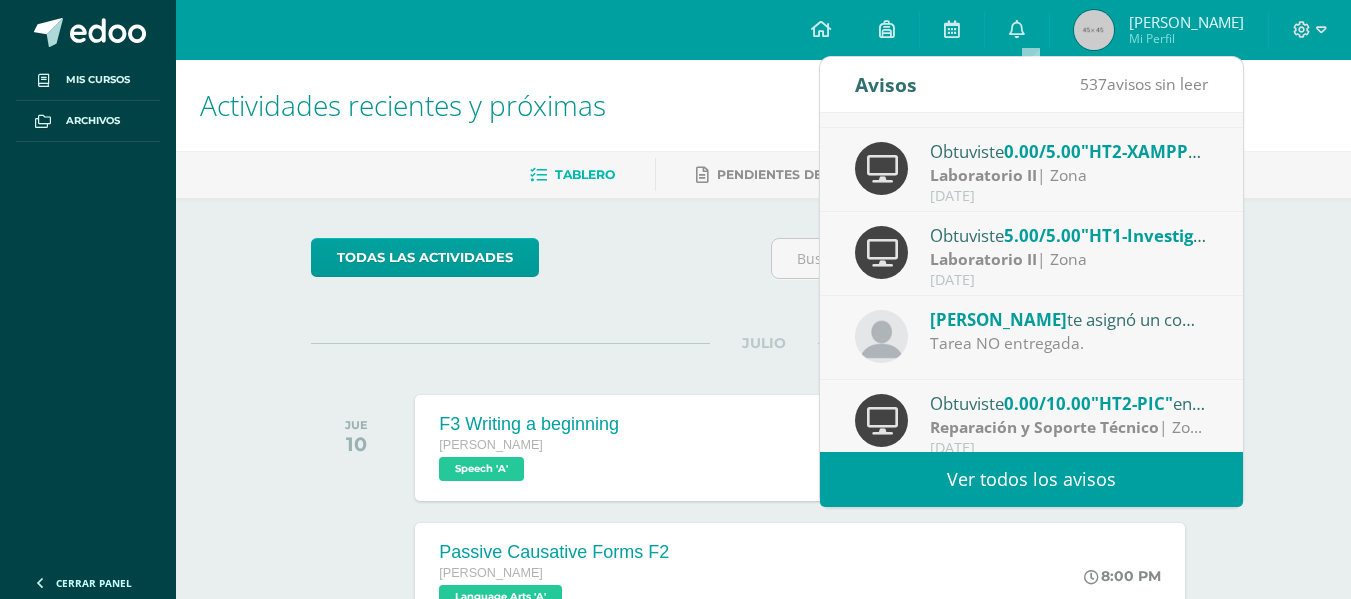 scroll, scrollTop: 333, scrollLeft: 0, axis: vertical 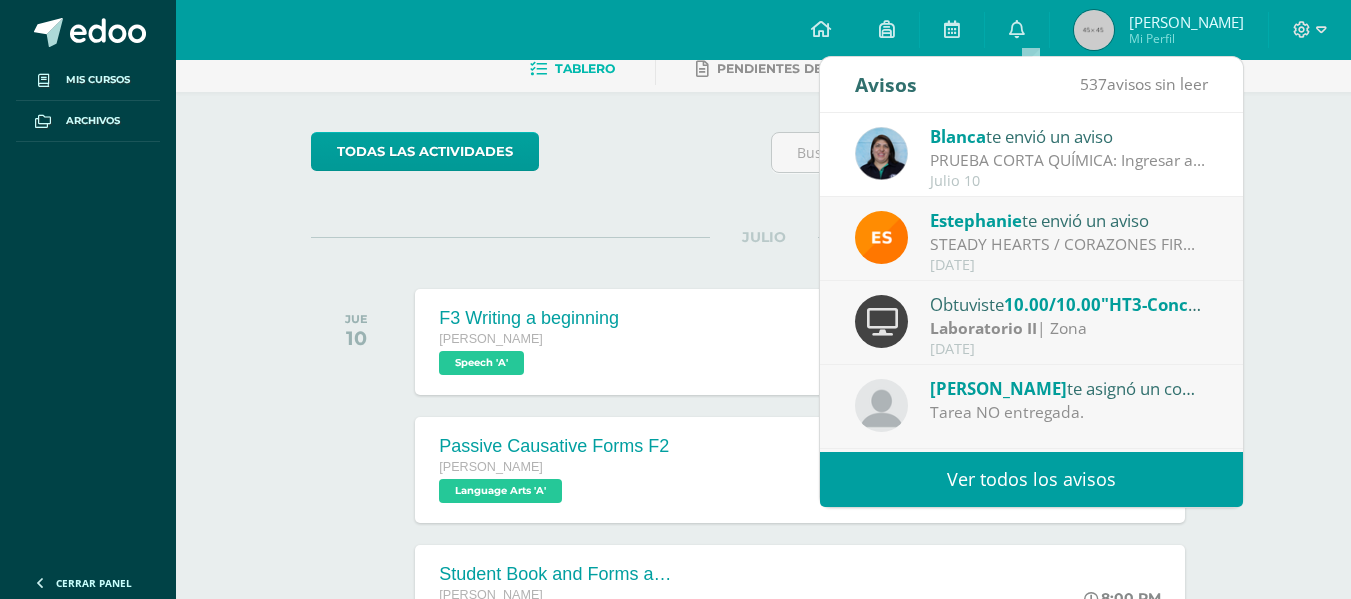 click on "todas las Actividades" at bounding box center (495, 160) 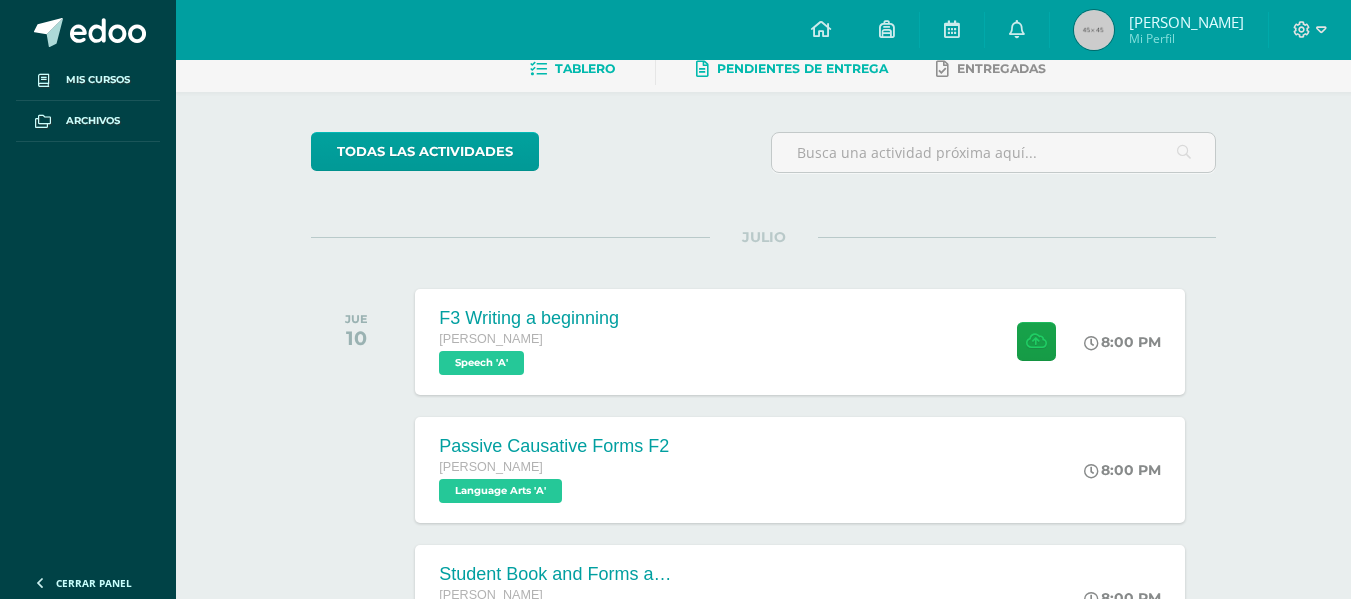 click on "Pendientes de entrega" at bounding box center (802, 68) 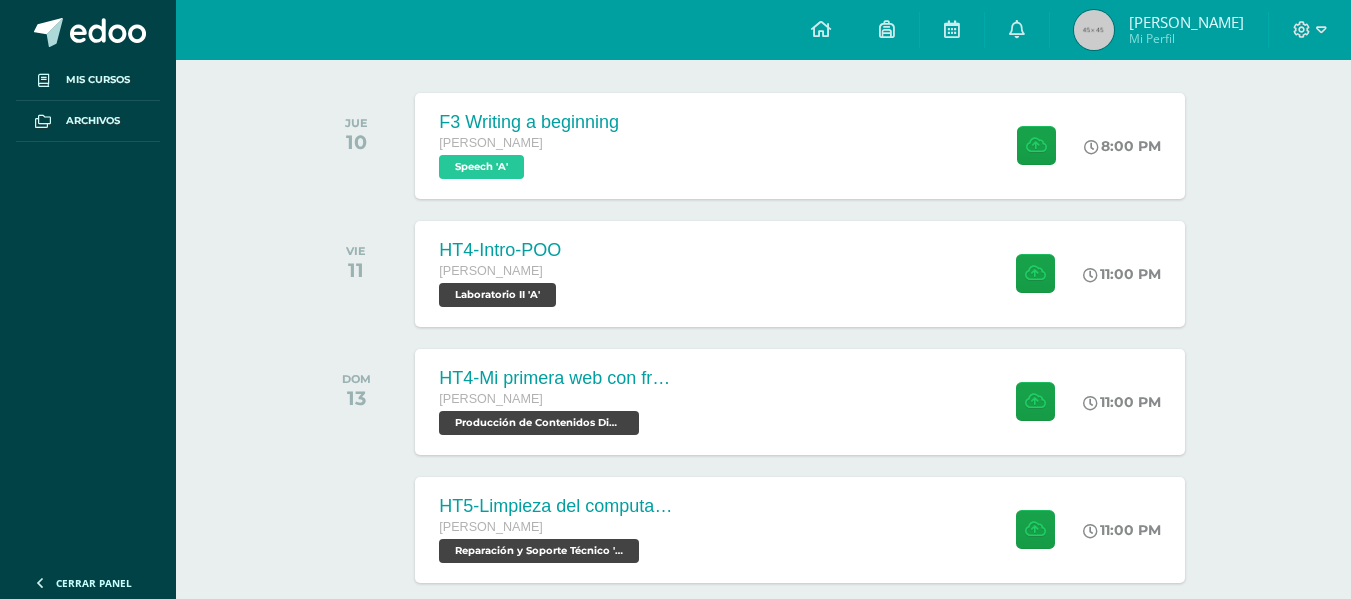 scroll, scrollTop: 292, scrollLeft: 0, axis: vertical 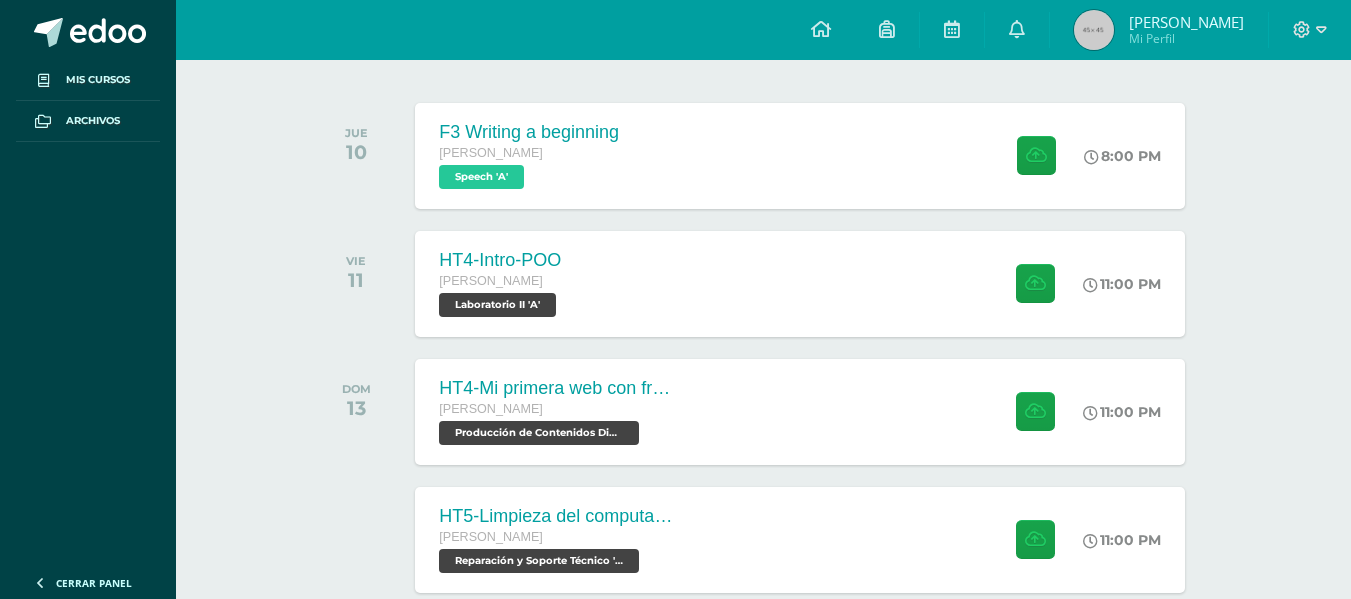 click at bounding box center (1094, 30) 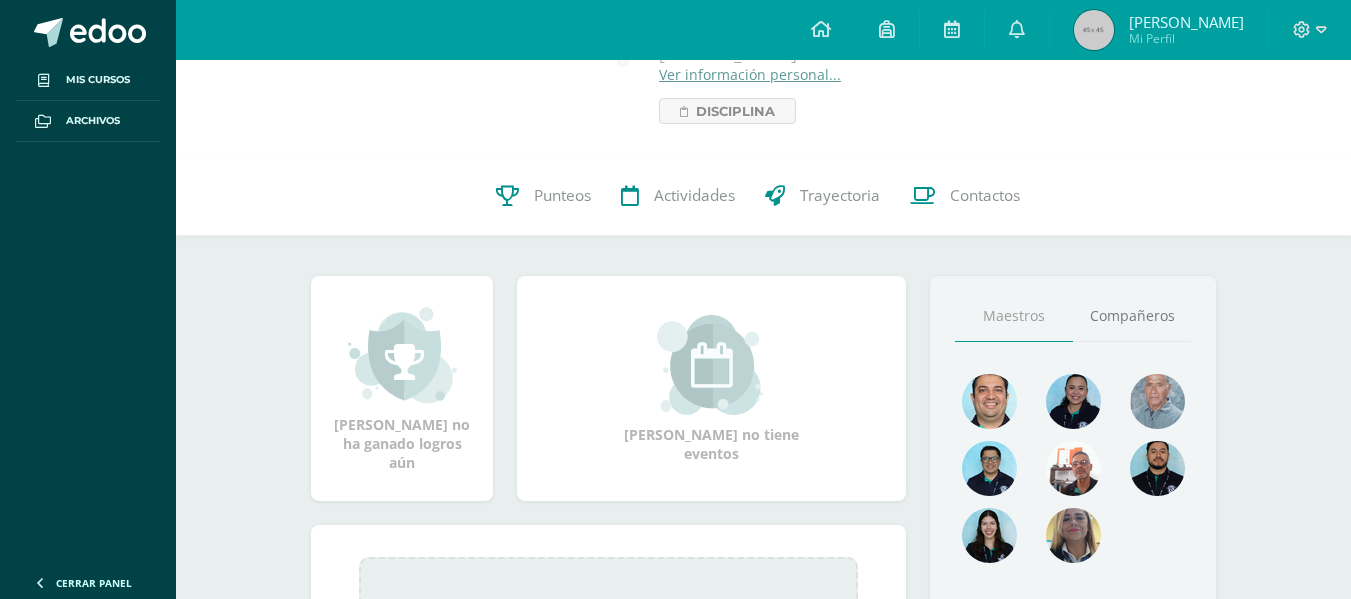 scroll, scrollTop: 0, scrollLeft: 0, axis: both 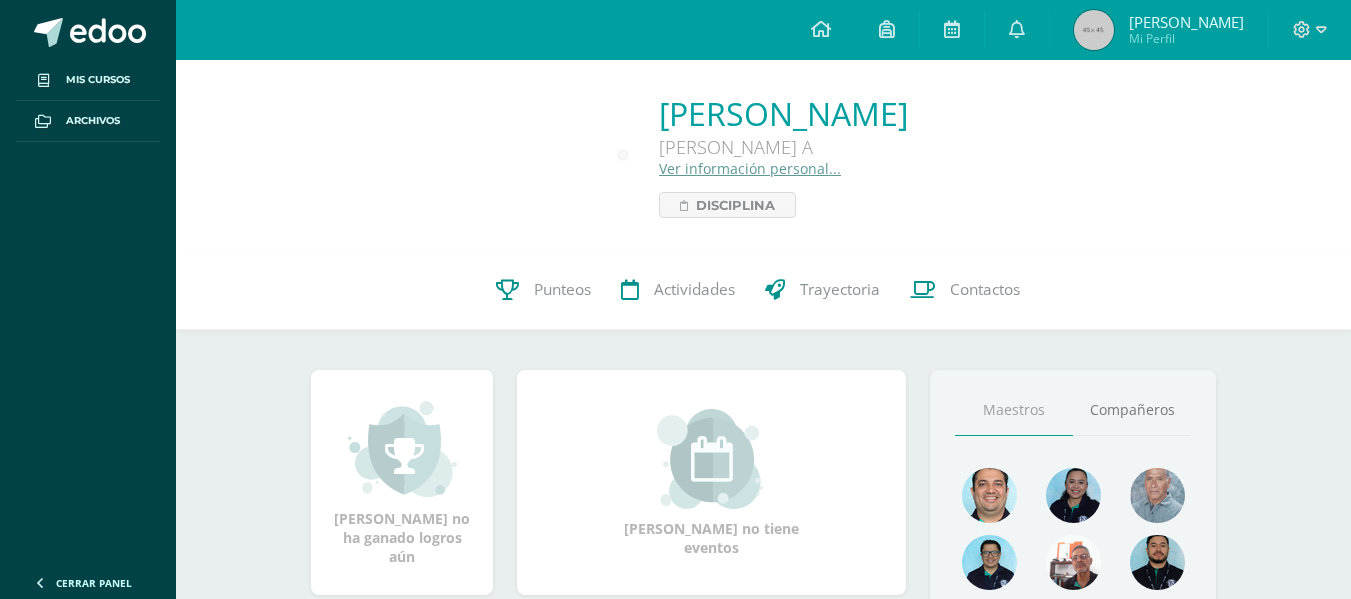 click on "Mi Perfil" at bounding box center [1186, 38] 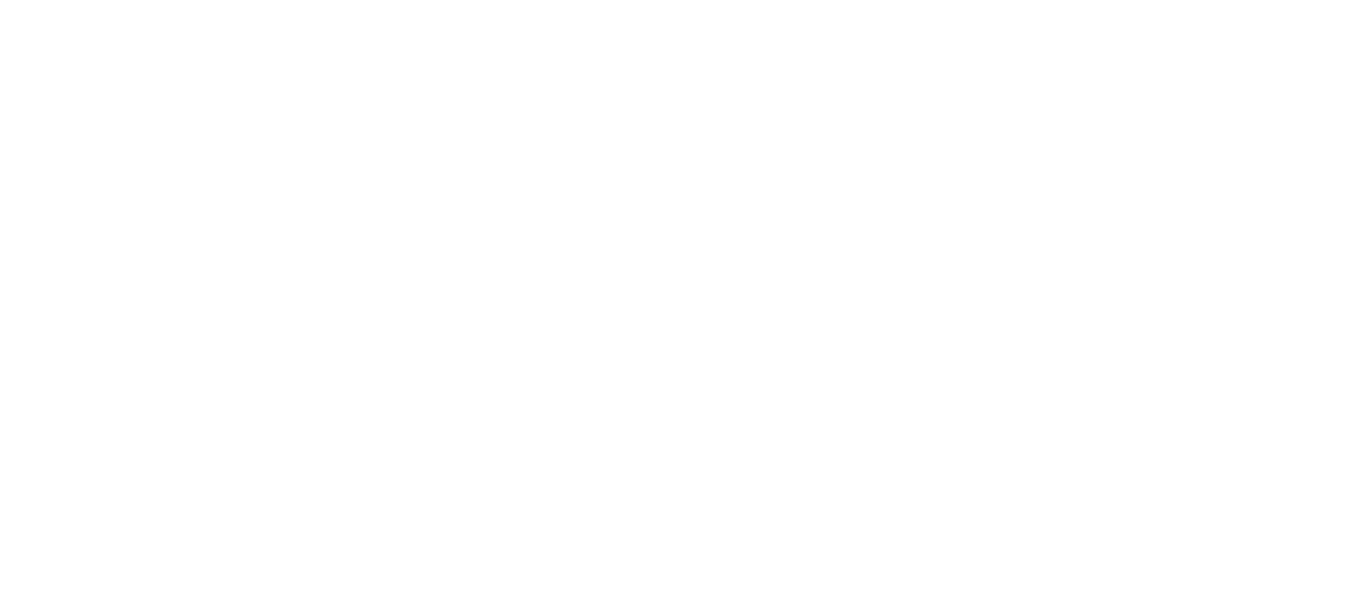 scroll, scrollTop: 0, scrollLeft: 0, axis: both 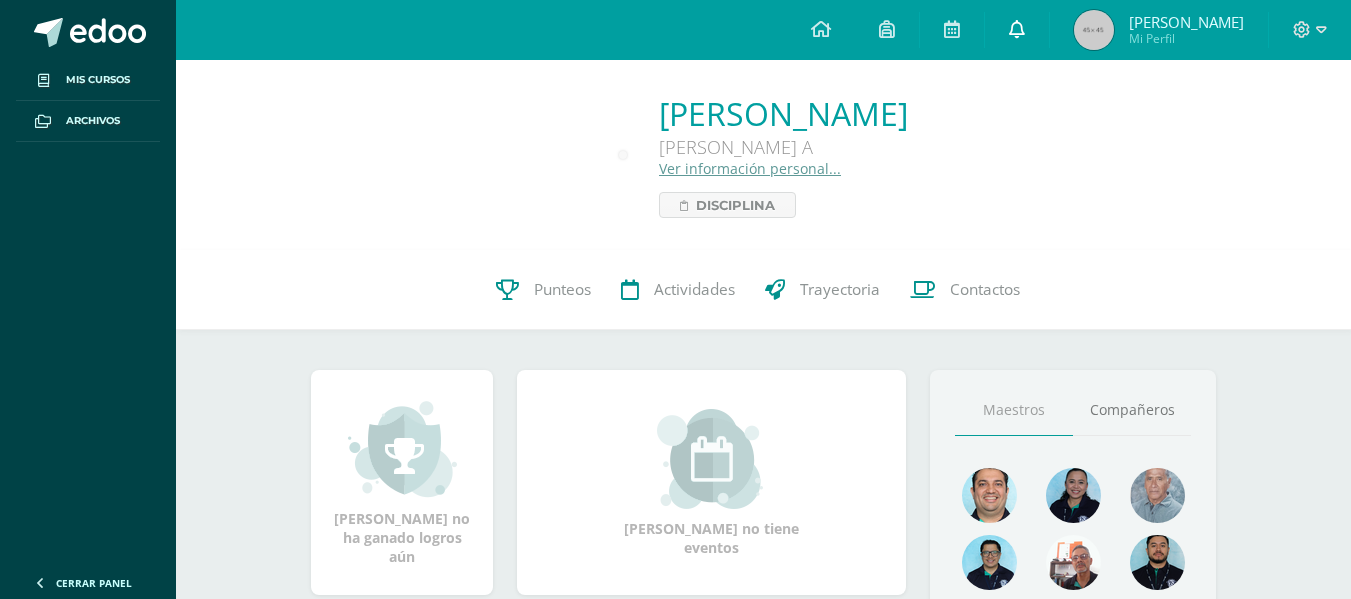 click at bounding box center [1017, 30] 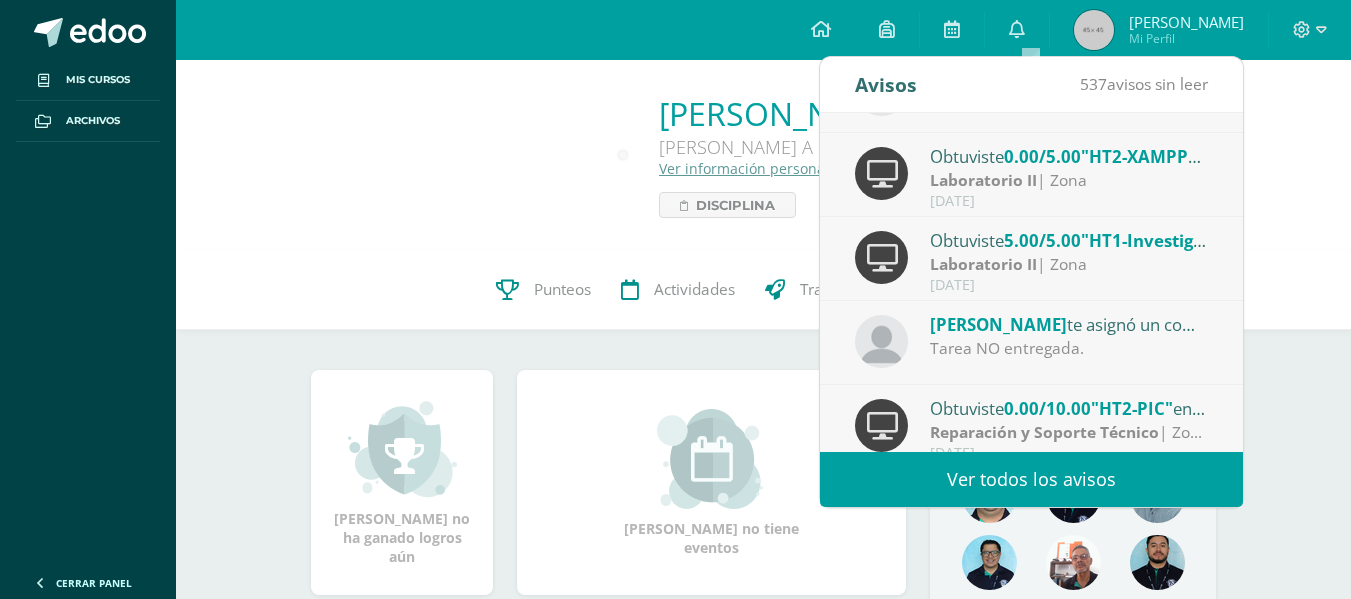 scroll, scrollTop: 333, scrollLeft: 0, axis: vertical 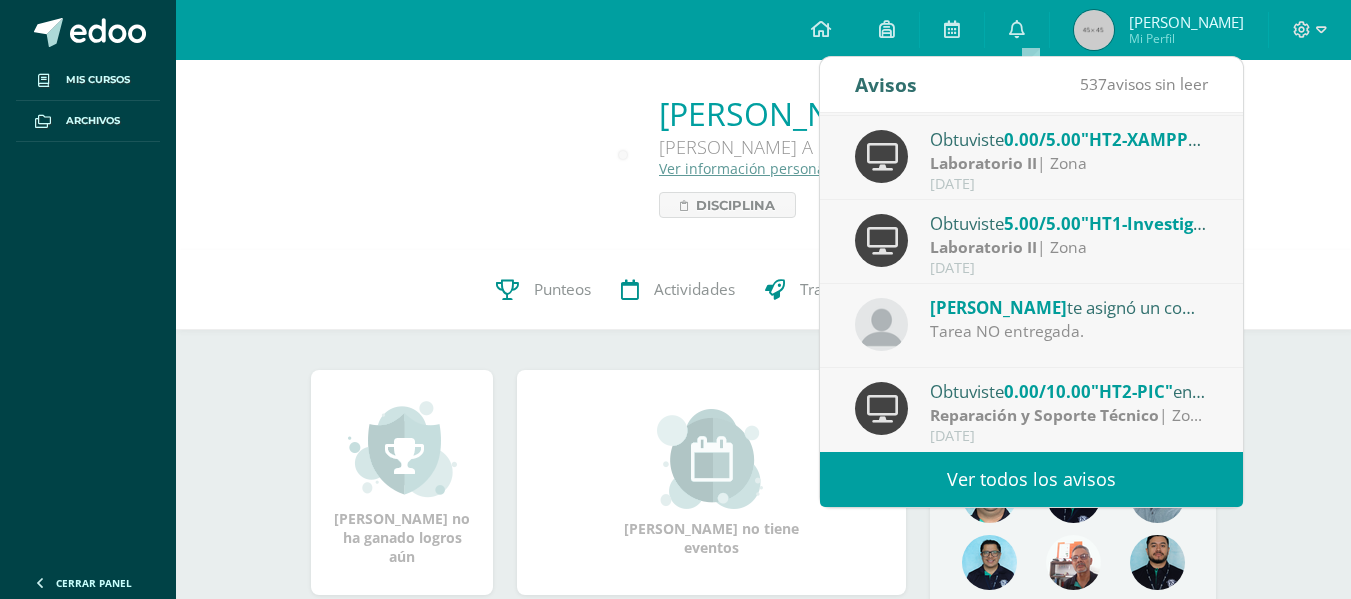 click on "0.00/10.00" at bounding box center (1047, 391) 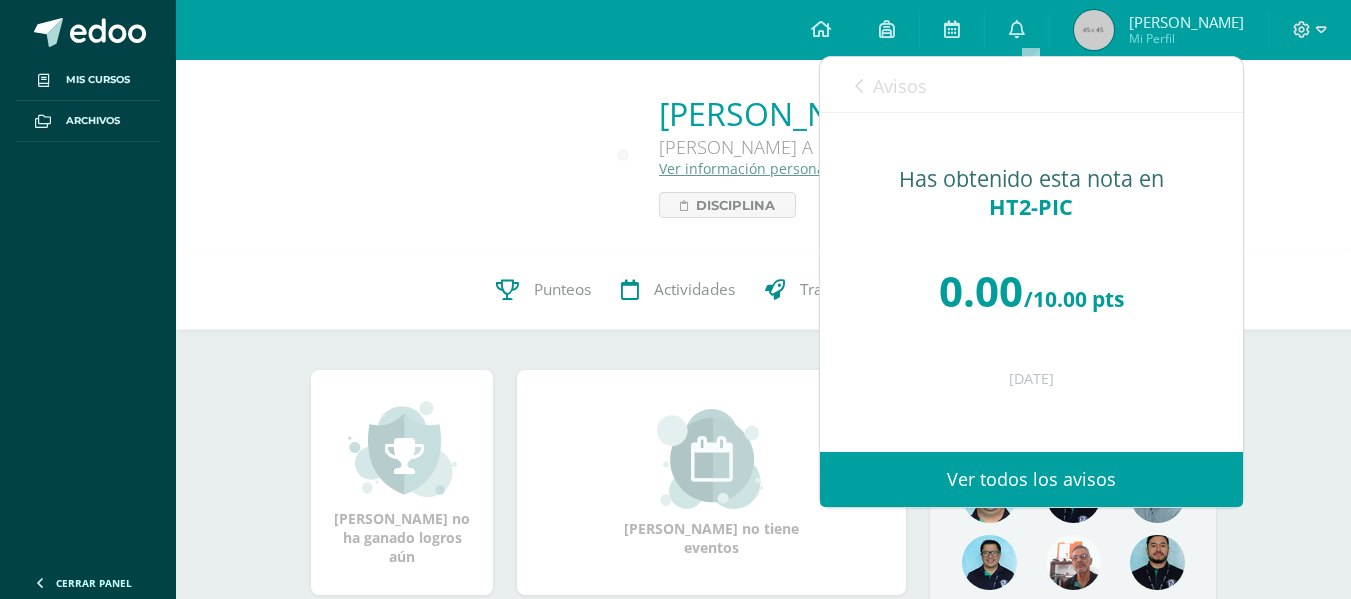 click on "Ver todos los avisos" at bounding box center (1031, 479) 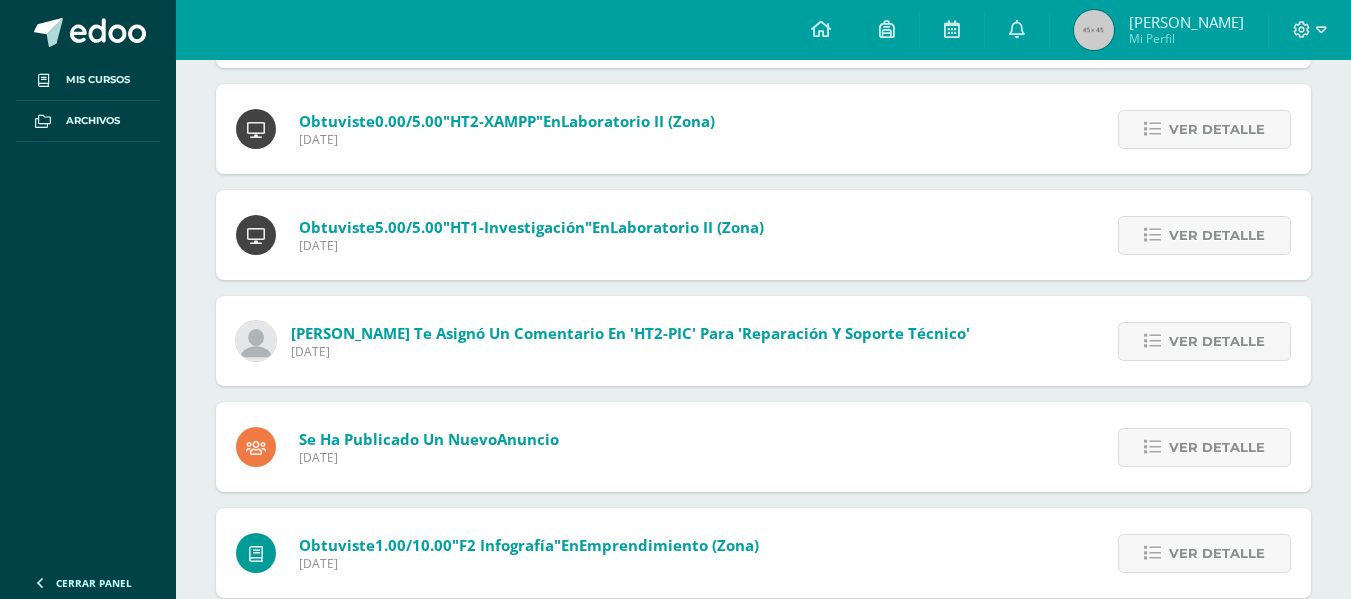 scroll, scrollTop: 546, scrollLeft: 0, axis: vertical 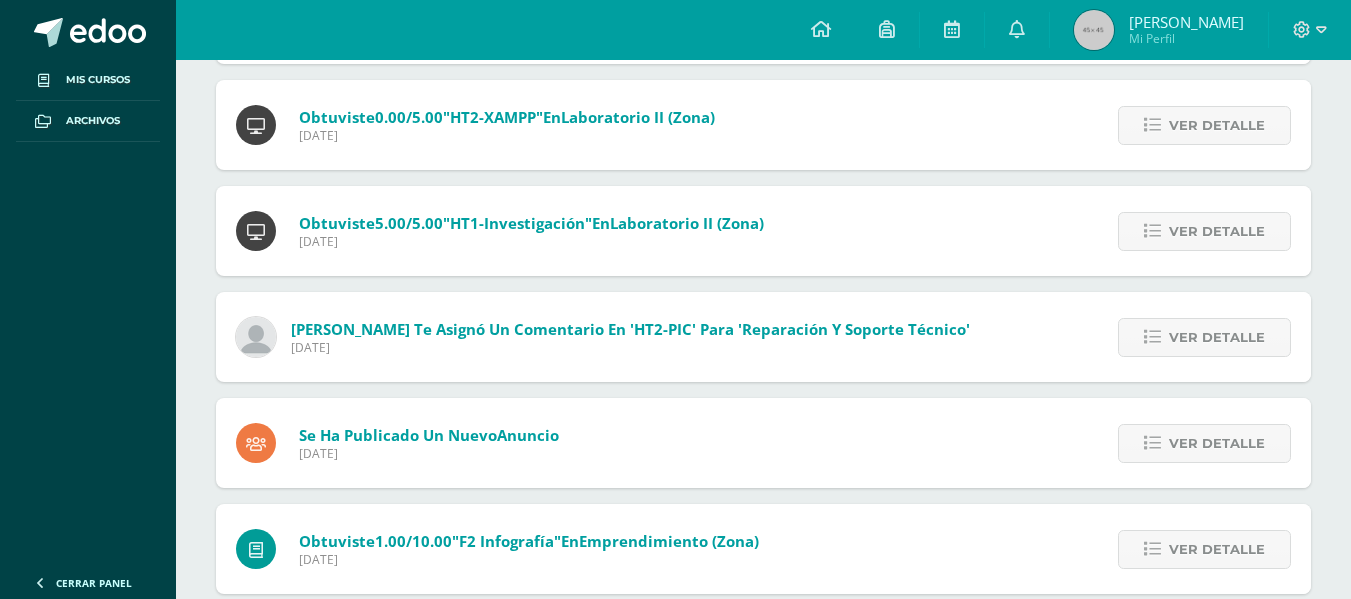 click on "Diego Martinez   te asignó un comentario en 'HT2-PIC' para 'Reparación y Soporte Técnico'" at bounding box center [630, 329] 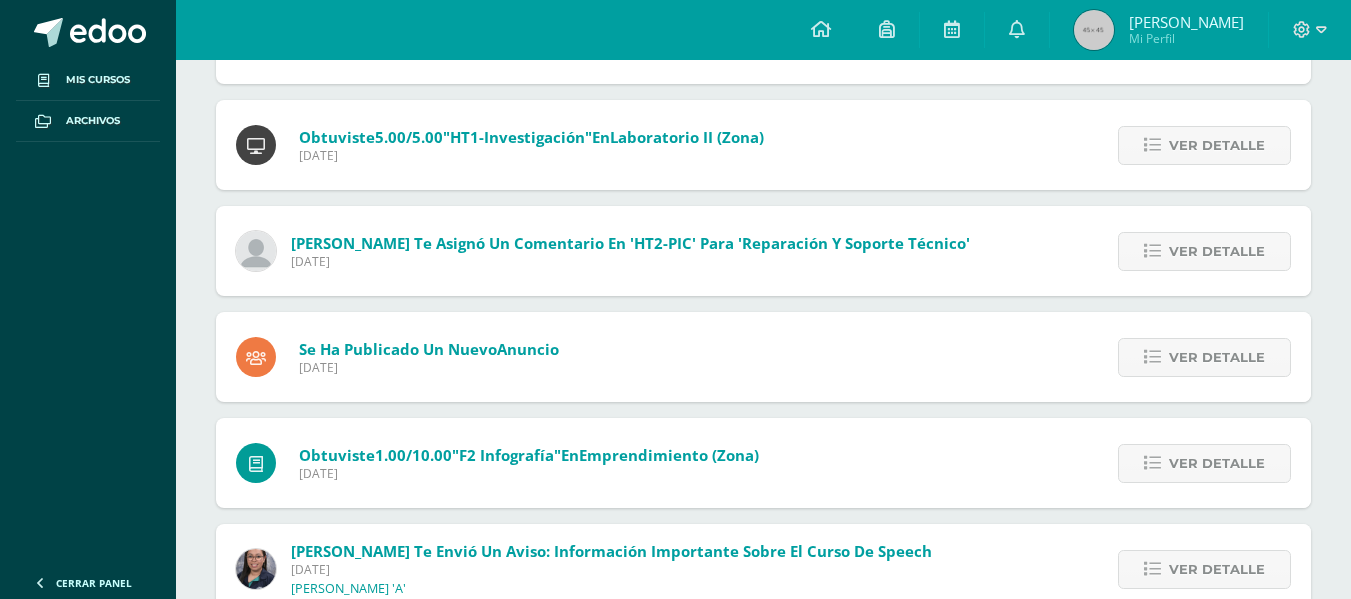 scroll, scrollTop: 467, scrollLeft: 0, axis: vertical 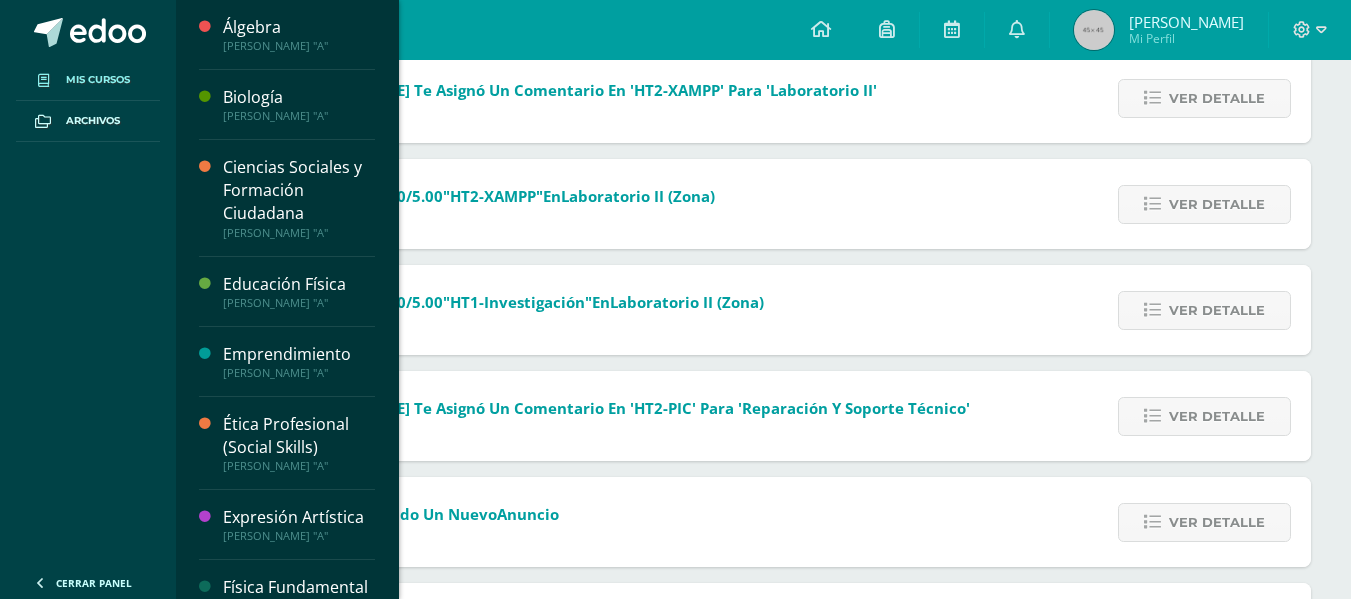 click on "Mis cursos" at bounding box center [98, 80] 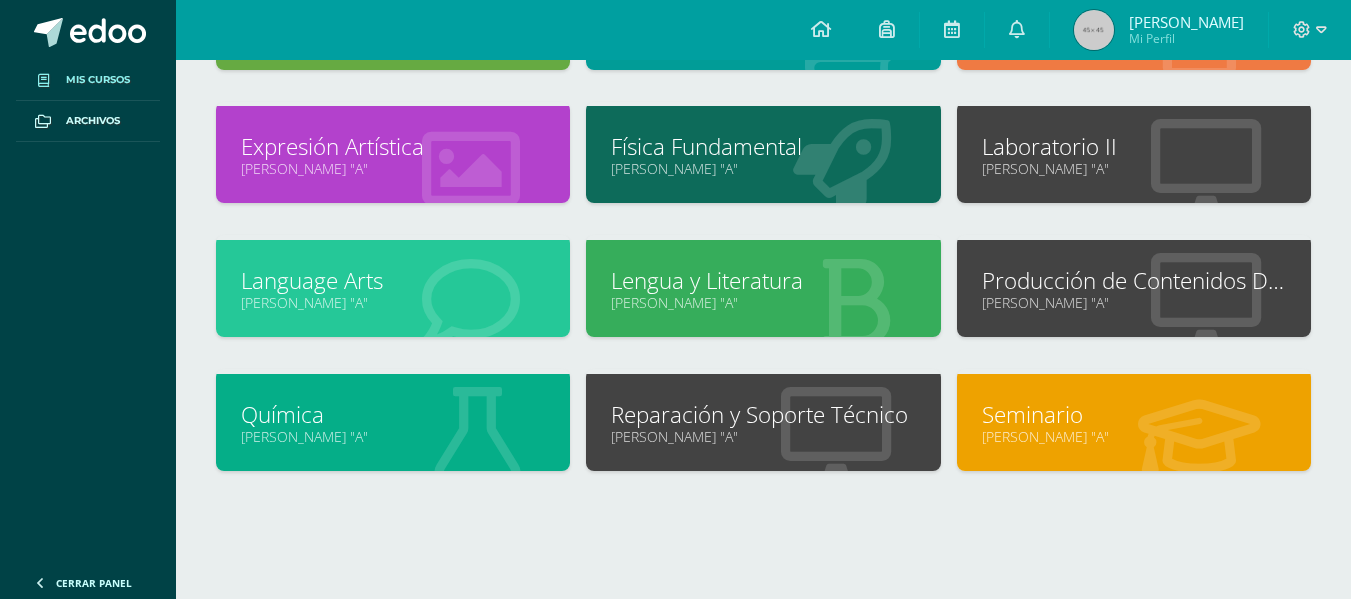 scroll, scrollTop: 358, scrollLeft: 0, axis: vertical 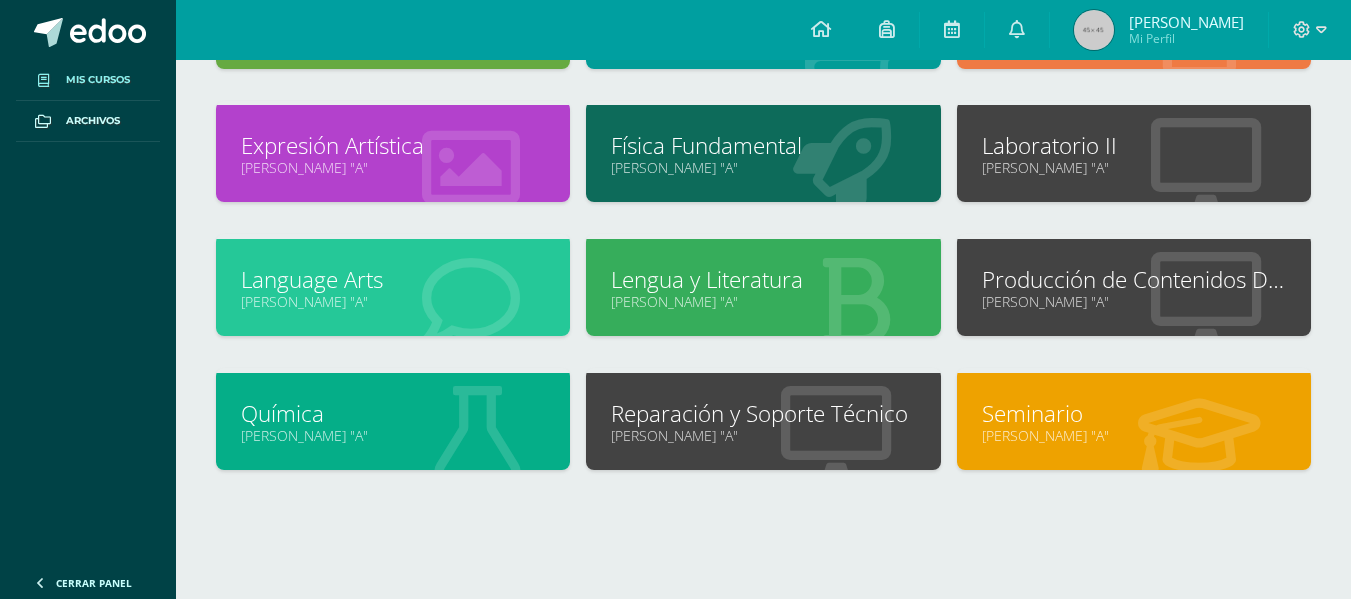 click on "Reparación y Soporte Técnico" at bounding box center [763, 413] 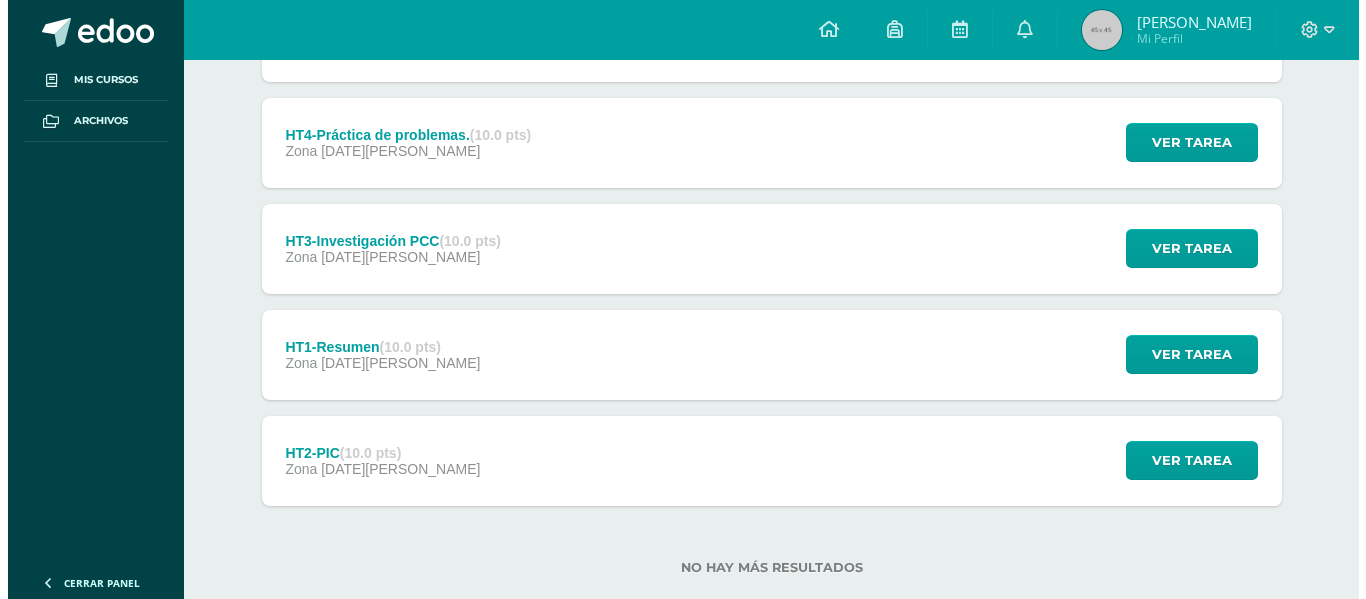 scroll, scrollTop: 347, scrollLeft: 0, axis: vertical 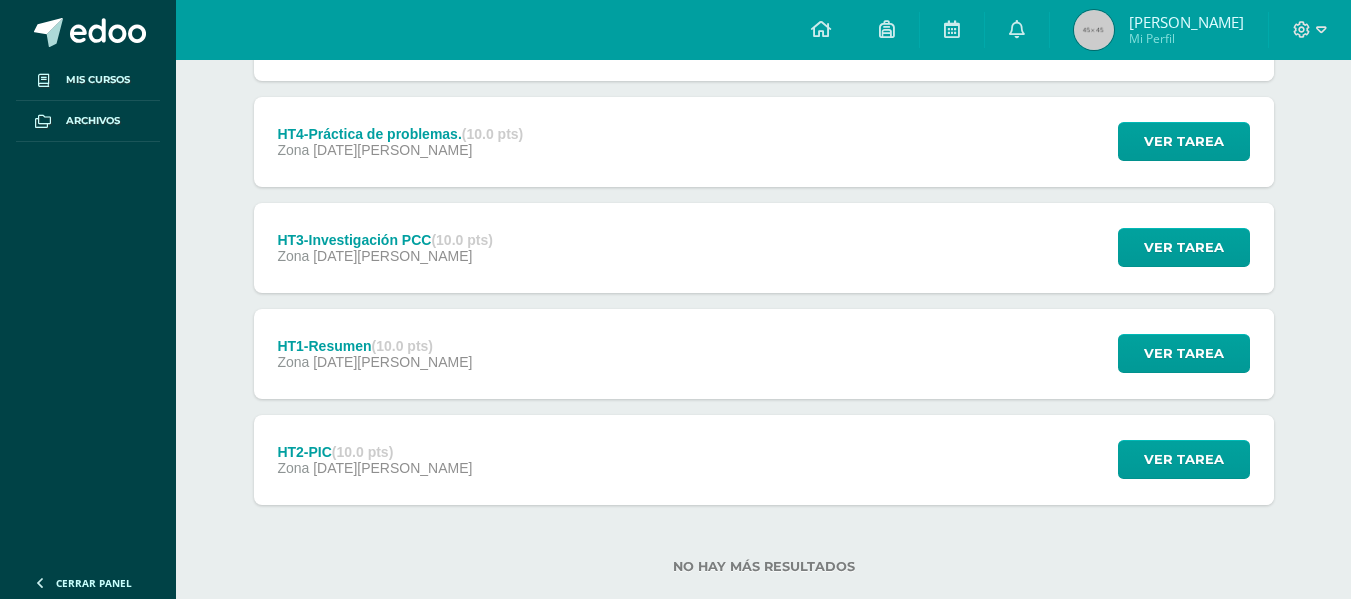 click on "HT2-PIC  (10.0 pts)" at bounding box center [374, 452] 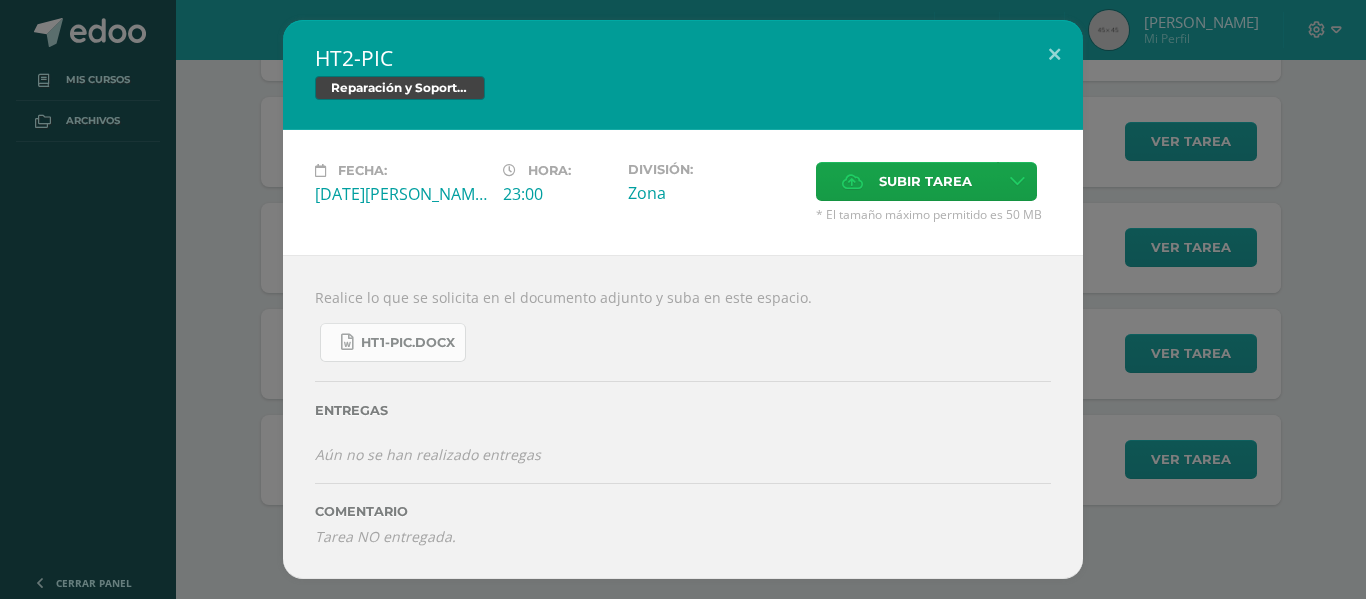 click on "HT1-PIC.docx" at bounding box center [408, 343] 